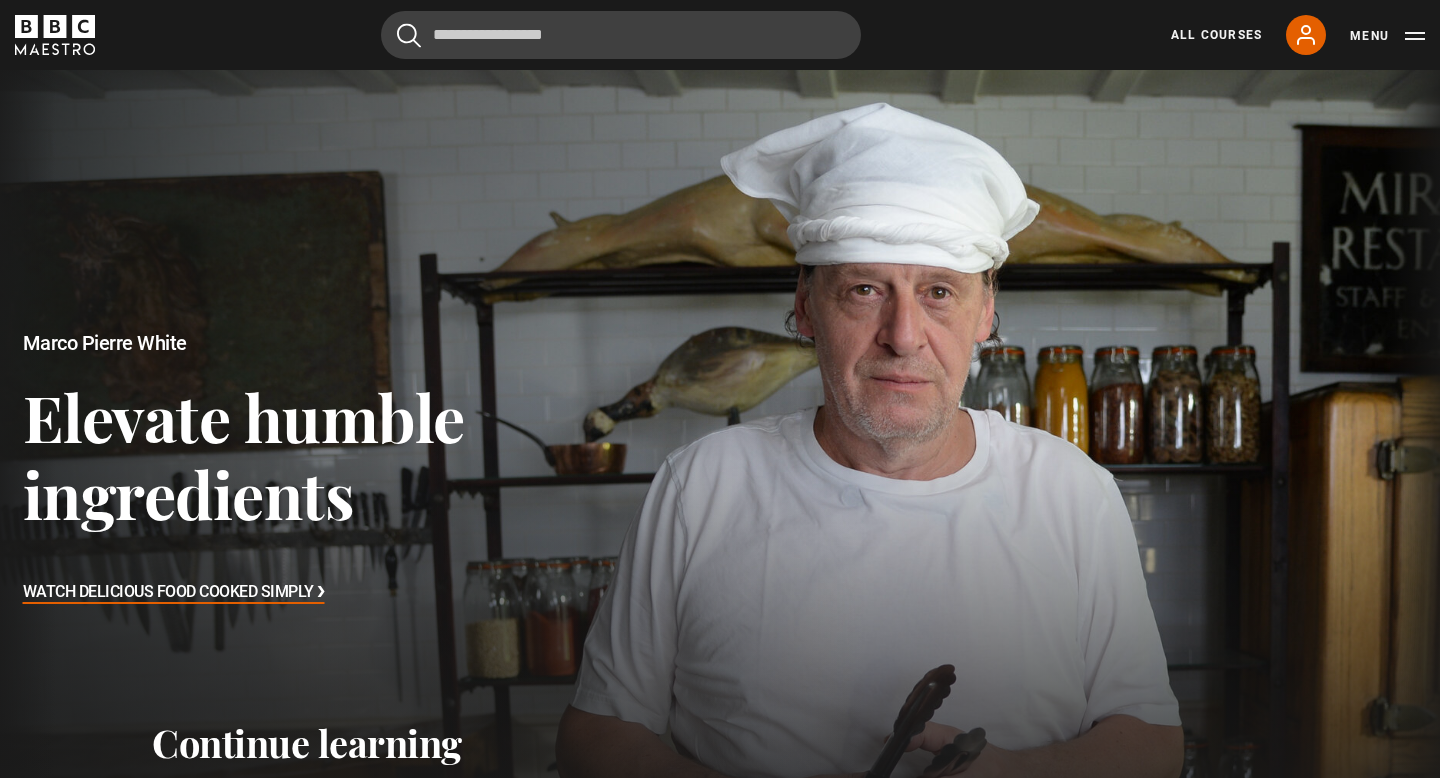 scroll, scrollTop: 0, scrollLeft: 0, axis: both 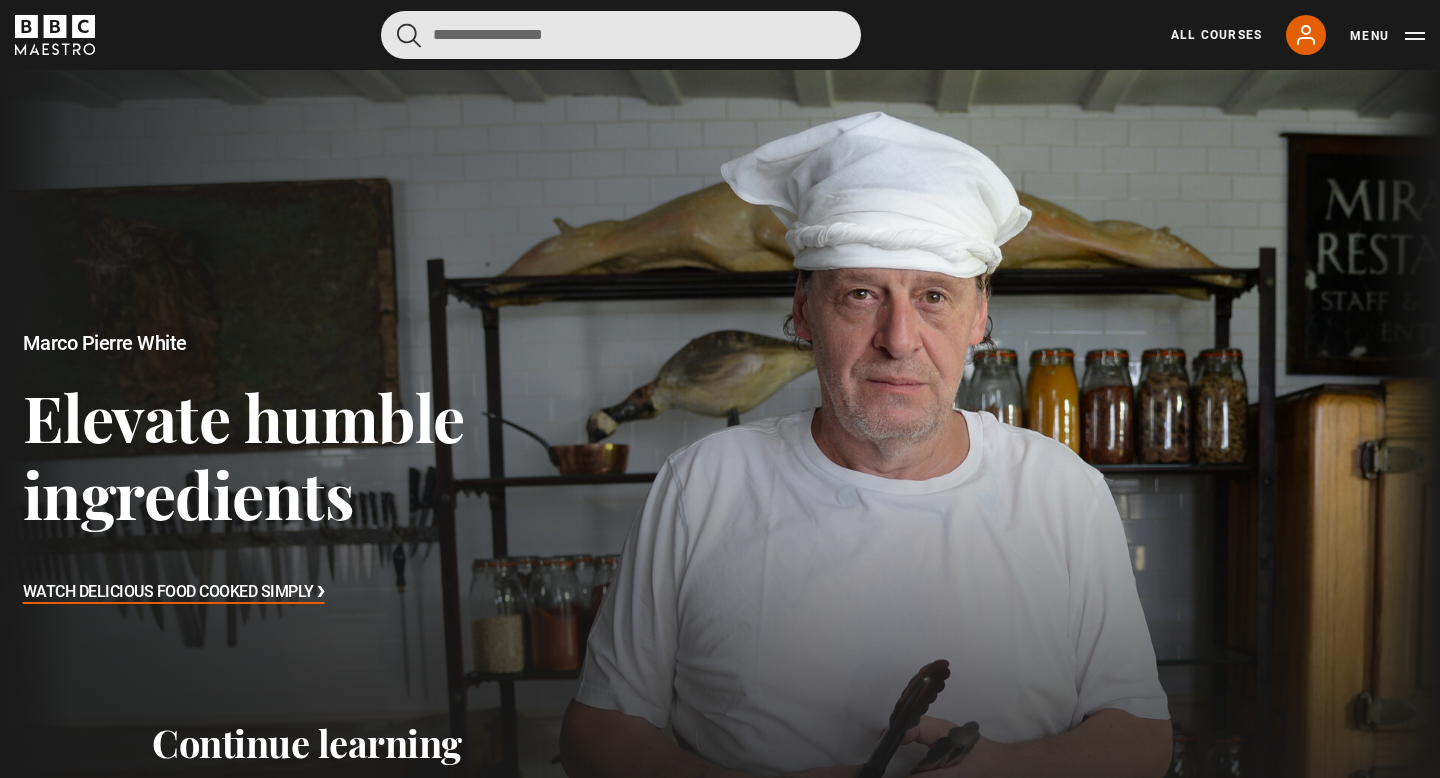 click at bounding box center [621, 35] 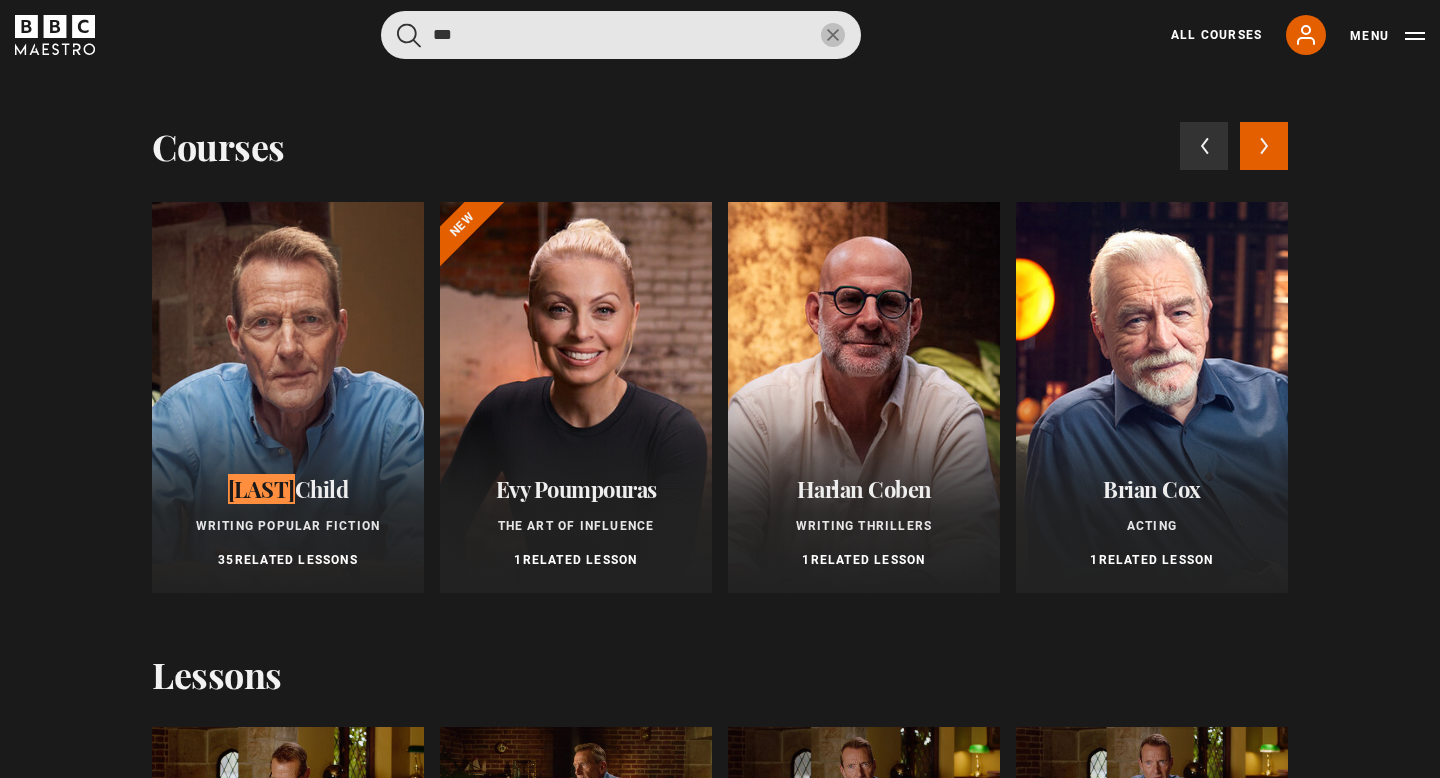 type on "***" 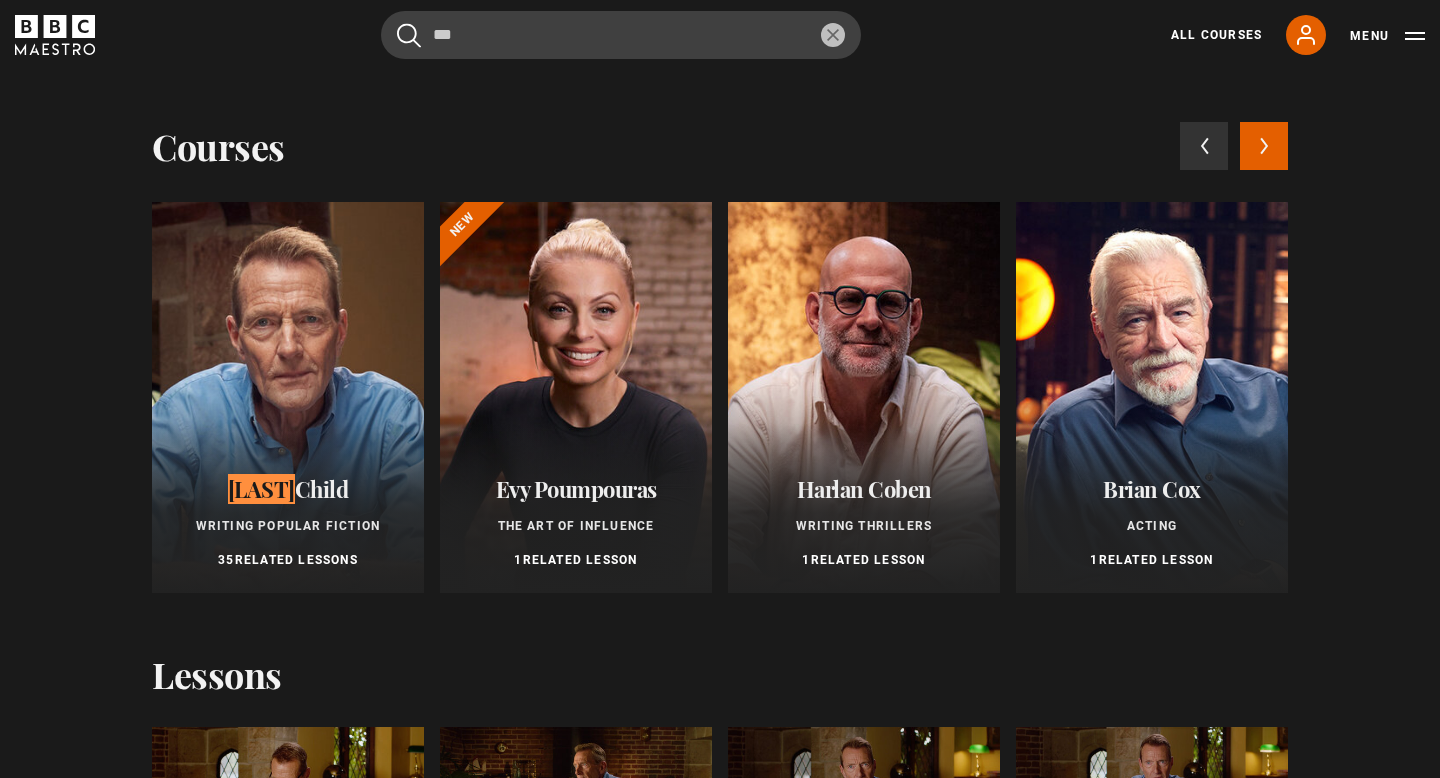click at bounding box center [288, 397] 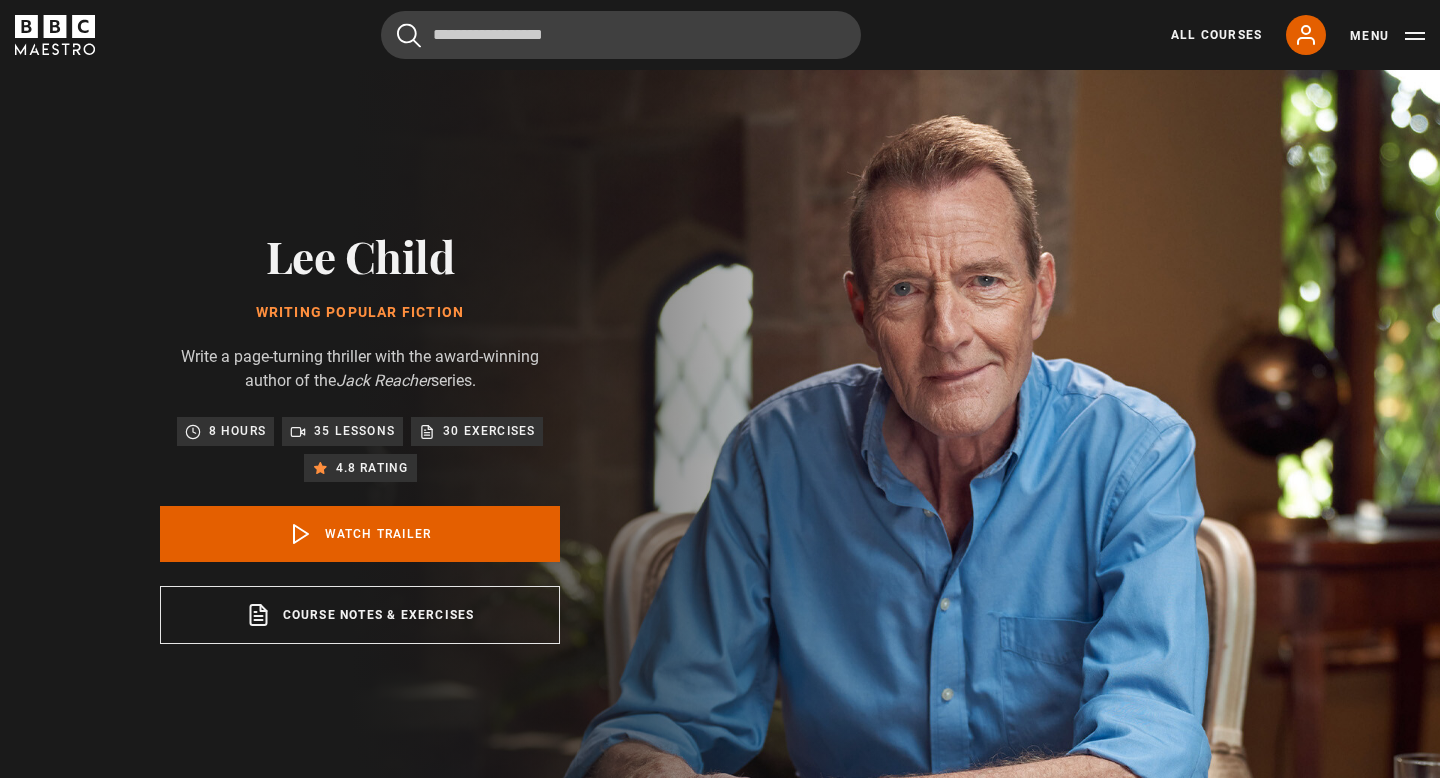 scroll, scrollTop: 0, scrollLeft: 0, axis: both 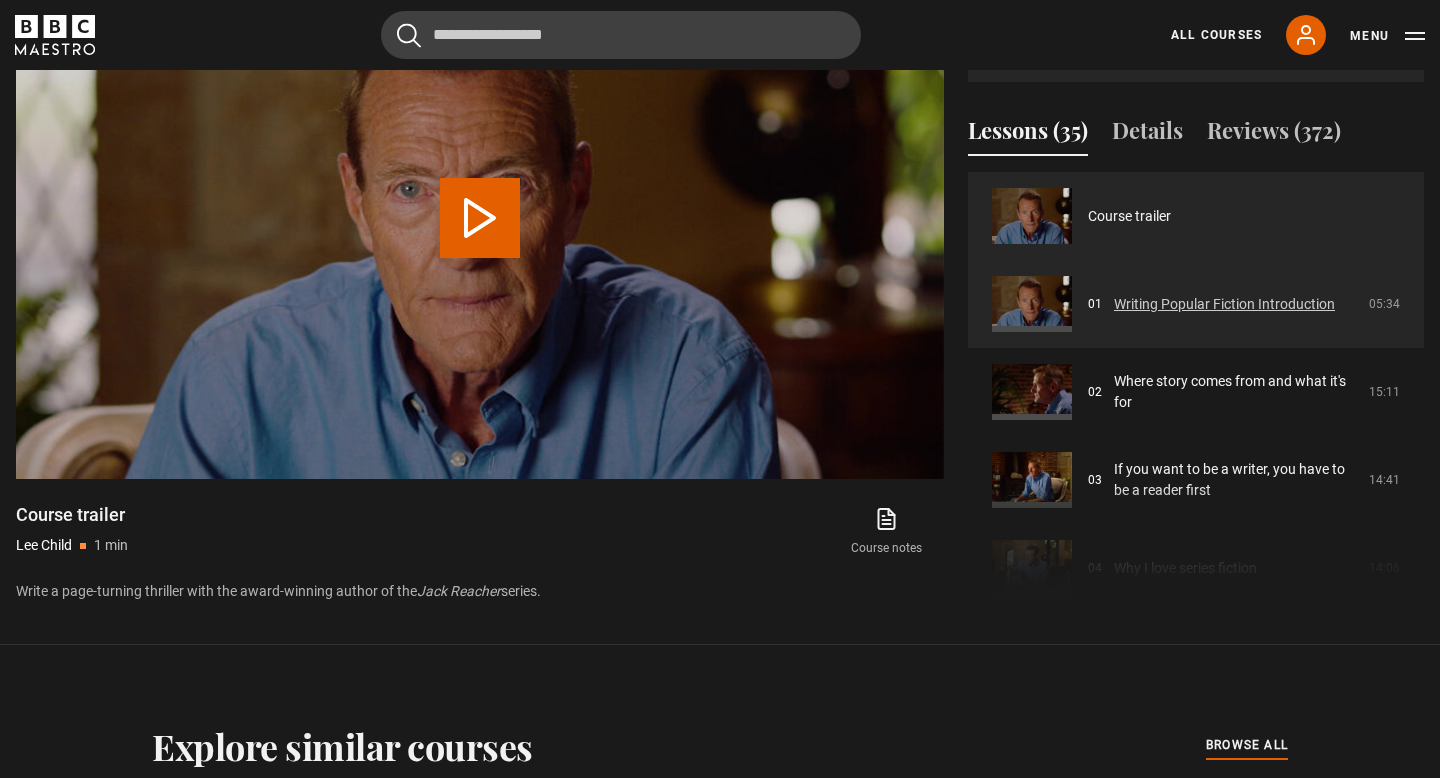 click on "Writing Popular Fiction Introduction" at bounding box center (1224, 304) 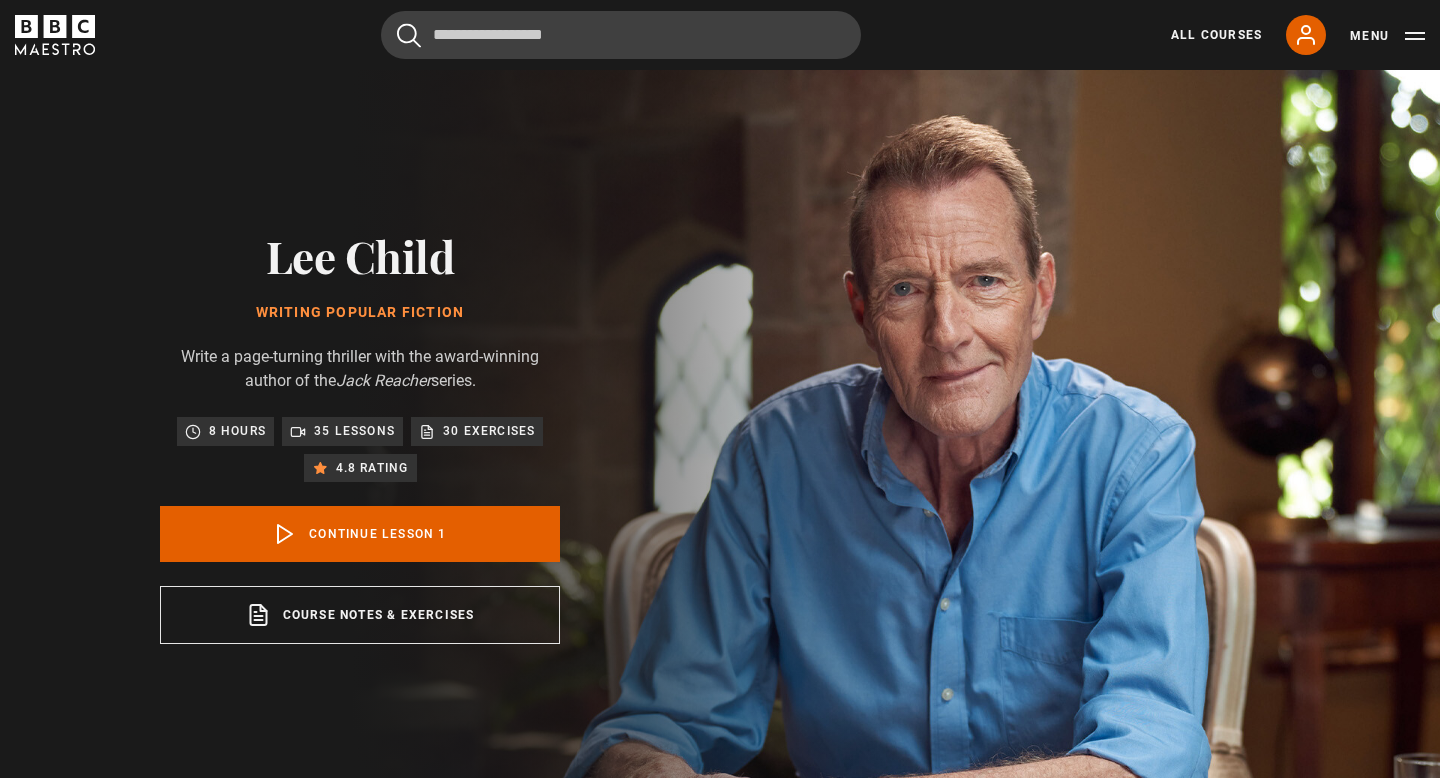 scroll, scrollTop: 804, scrollLeft: 0, axis: vertical 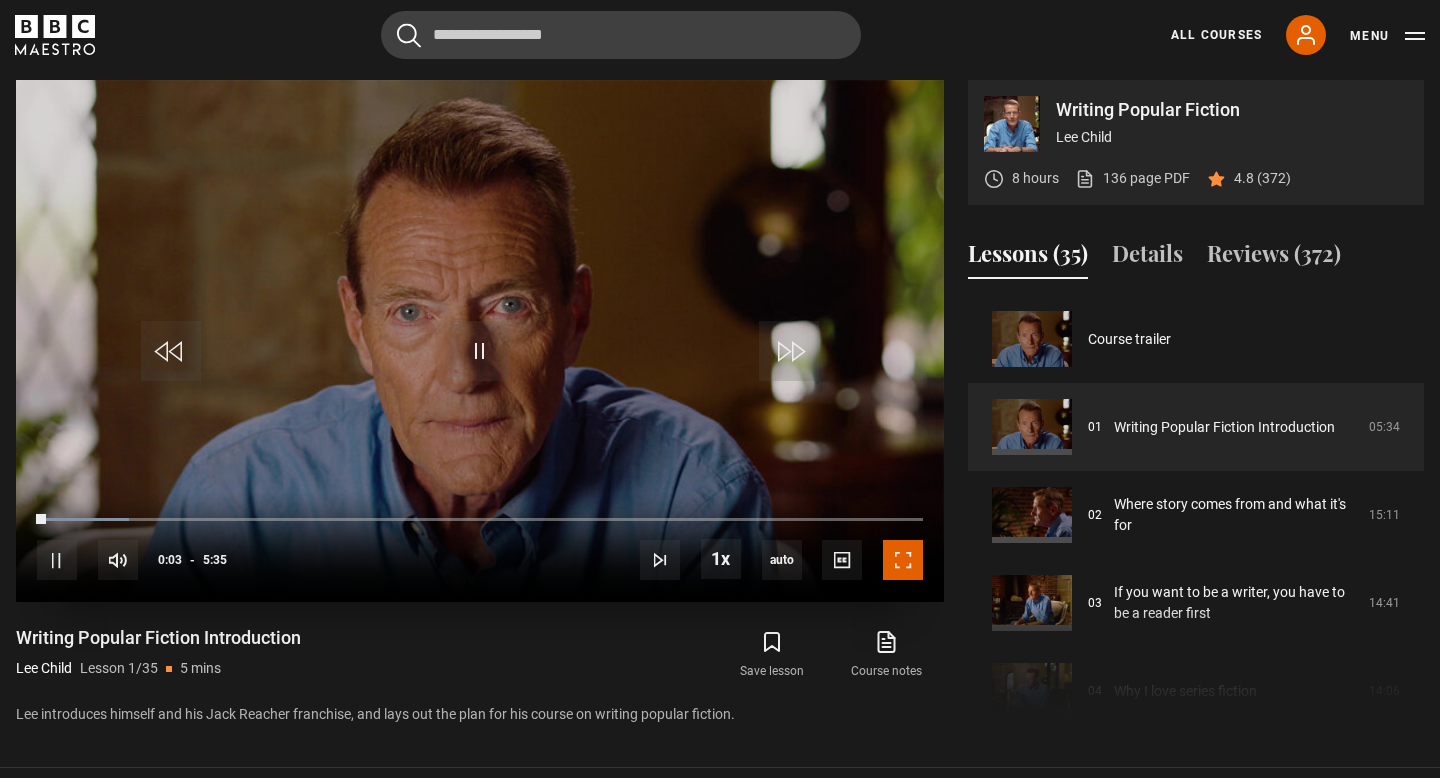 click at bounding box center [903, 560] 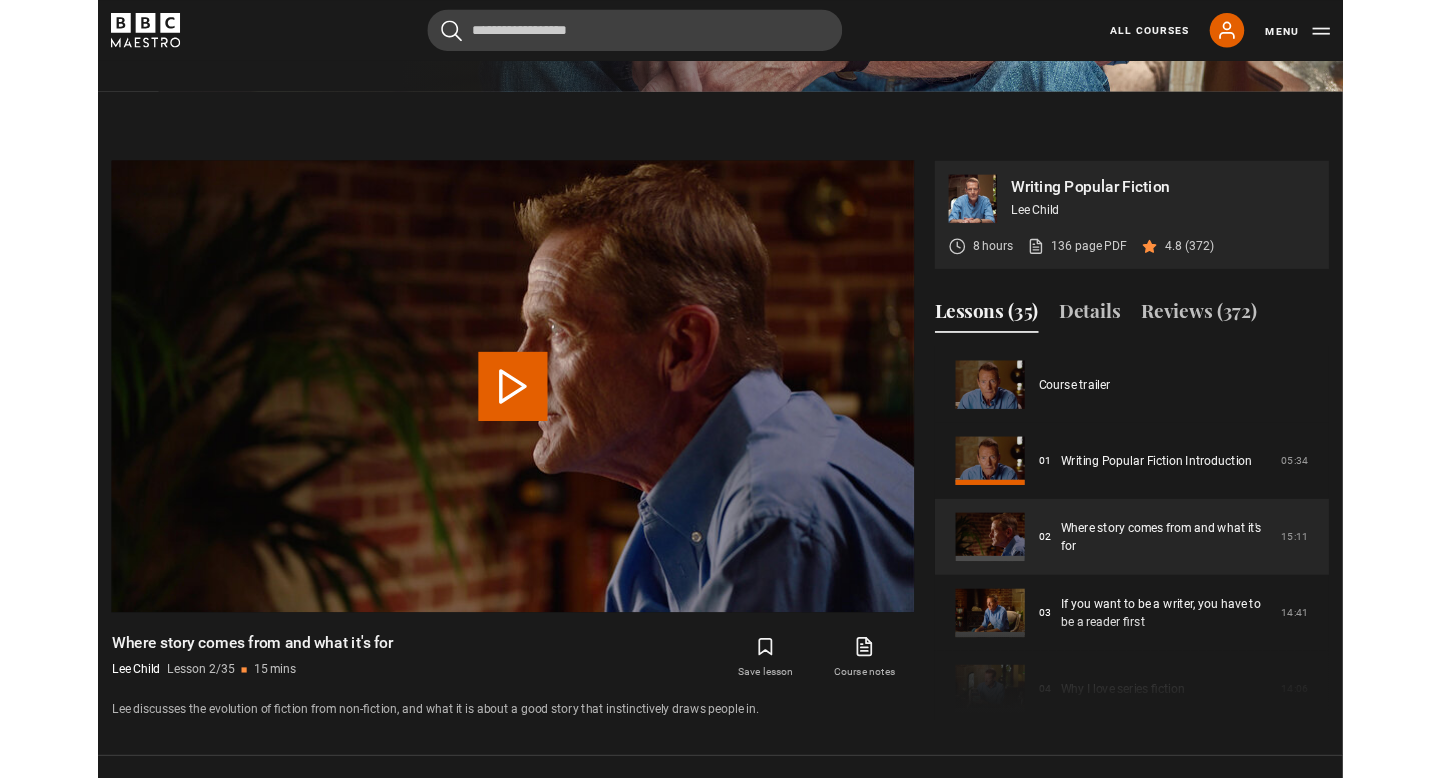 scroll, scrollTop: 910, scrollLeft: 0, axis: vertical 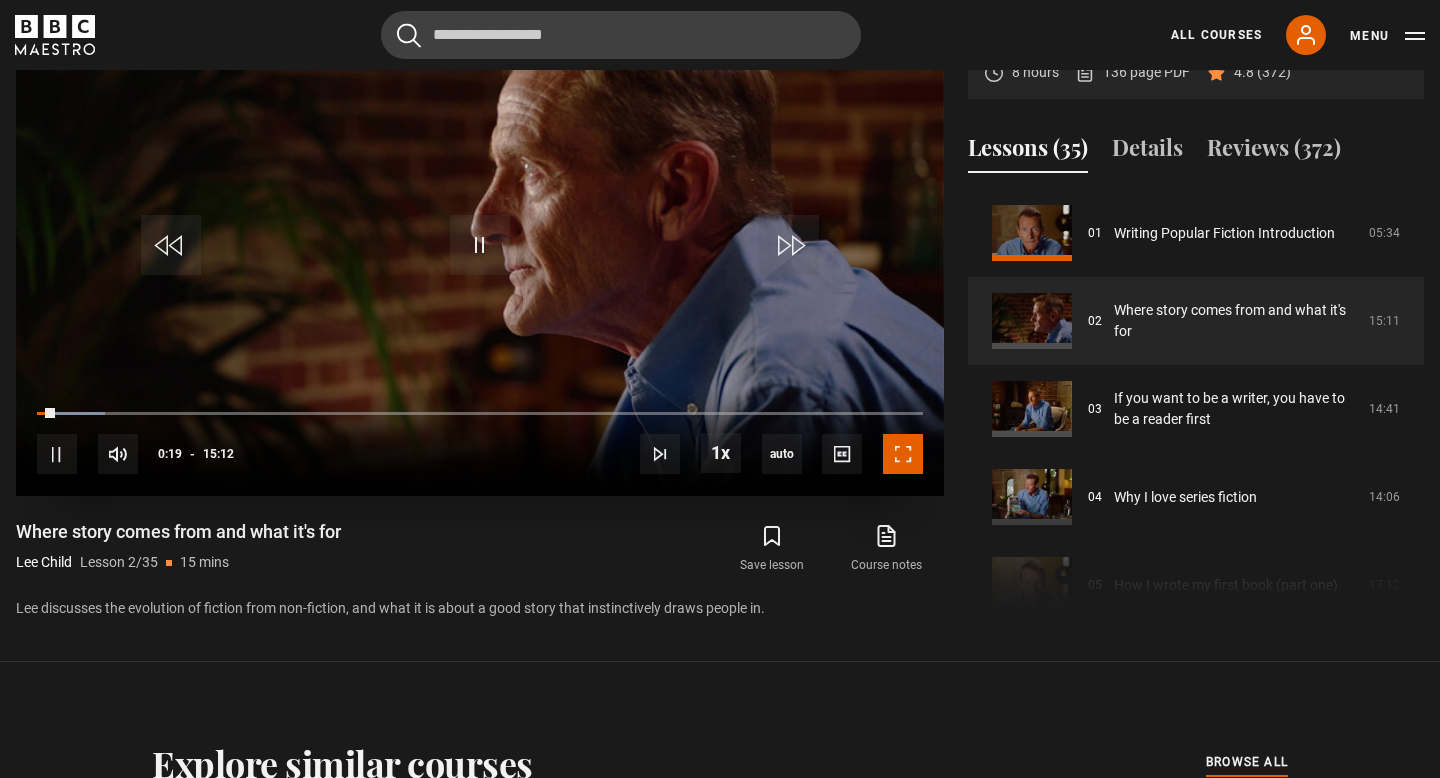 click at bounding box center [903, 454] 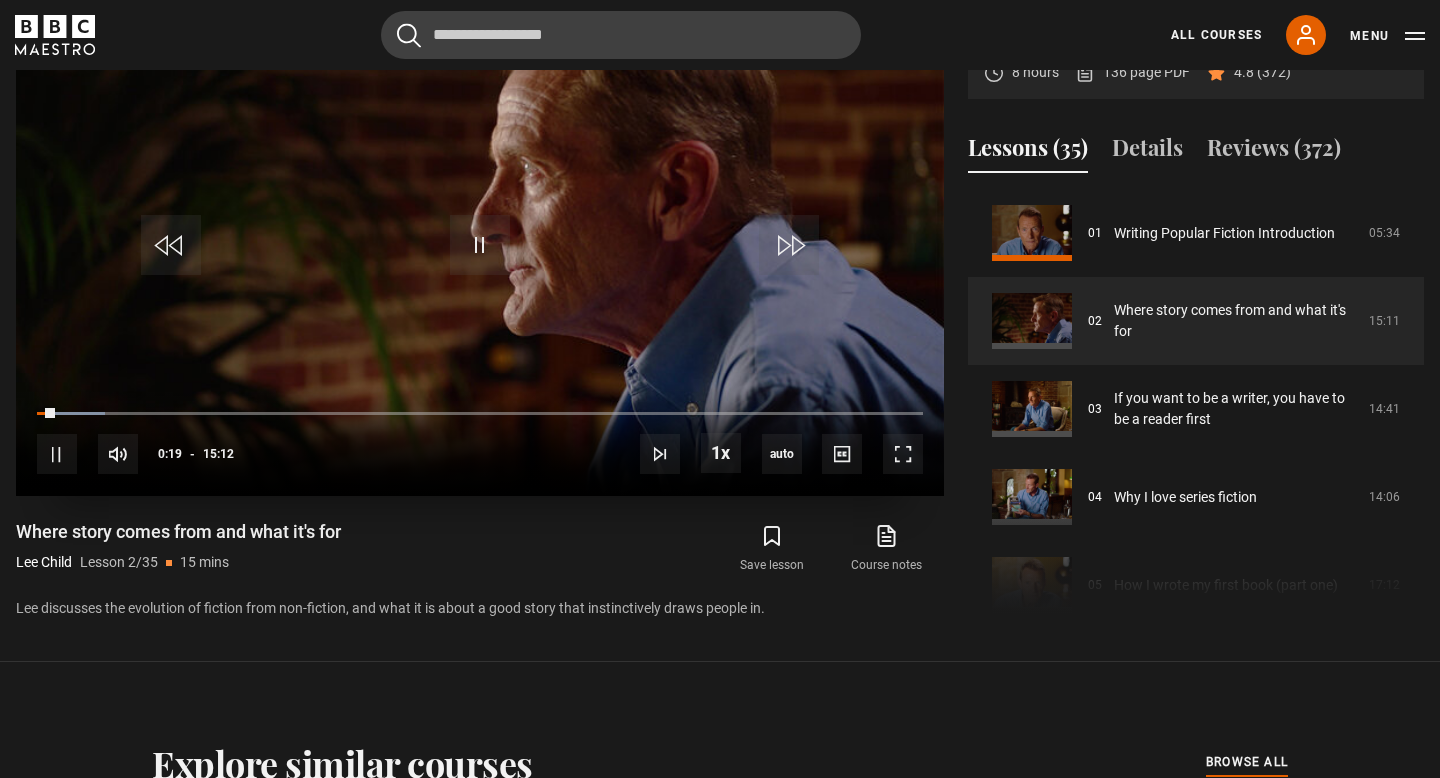 scroll, scrollTop: 884, scrollLeft: 0, axis: vertical 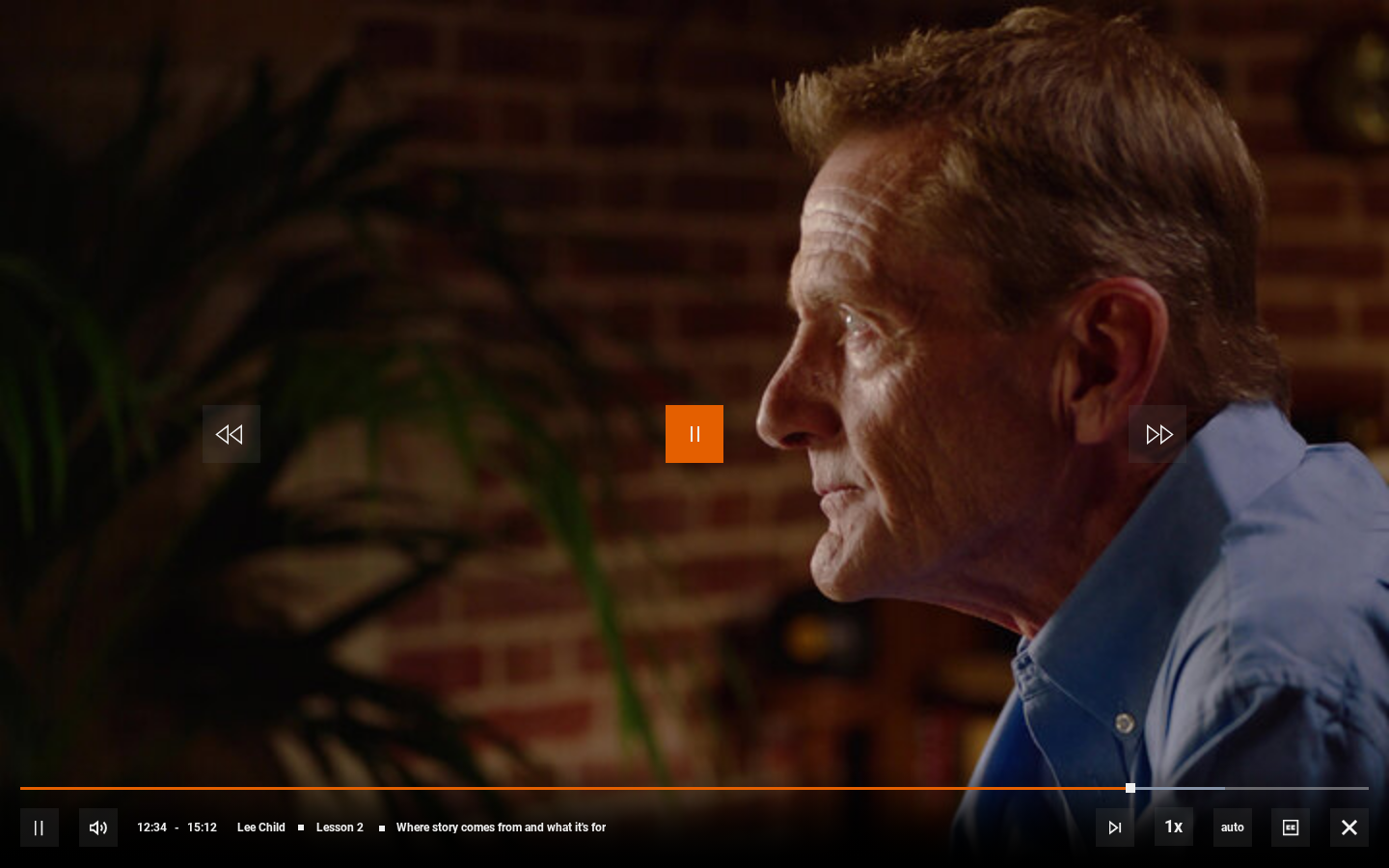 click at bounding box center [694, 434] 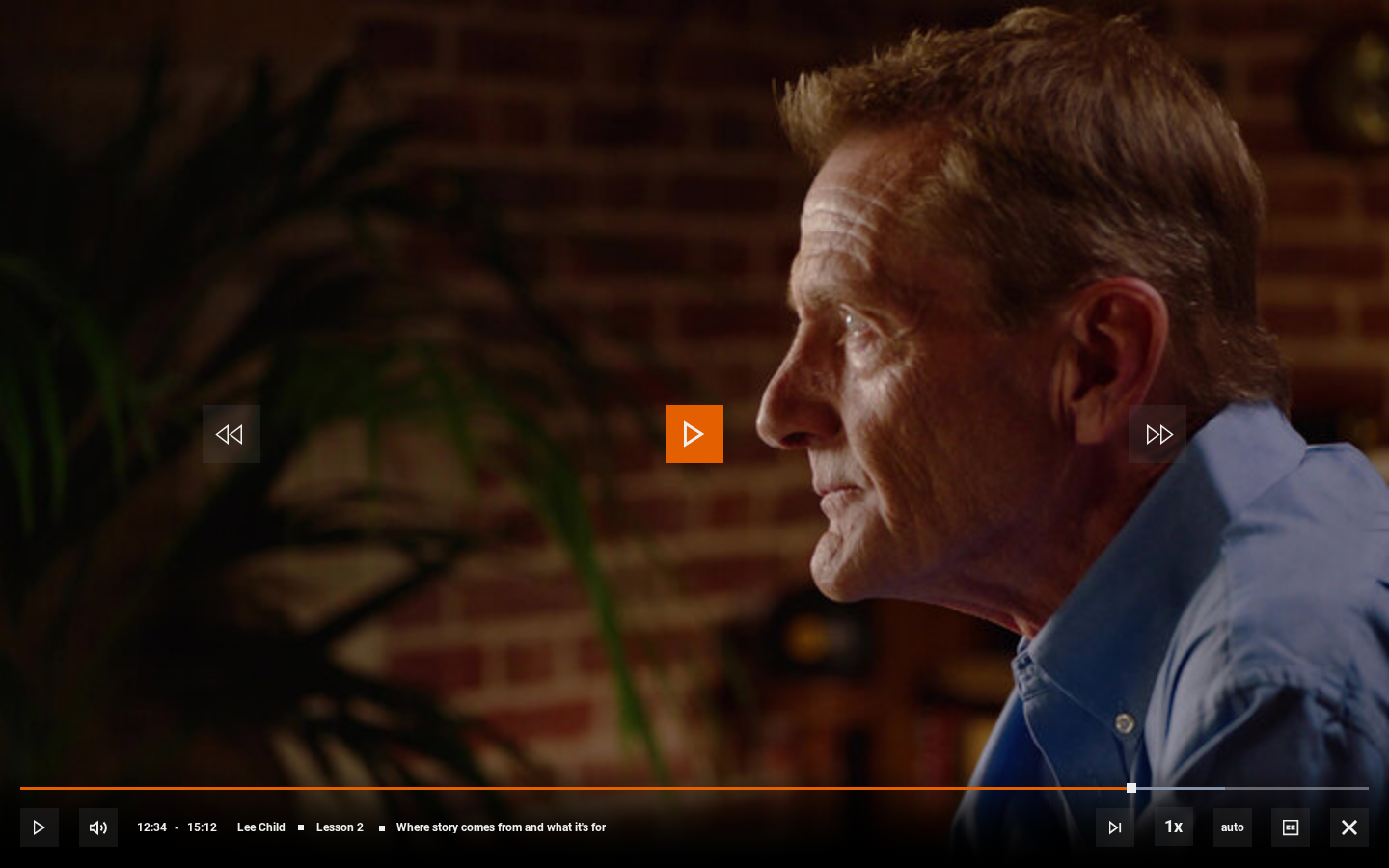 click at bounding box center (694, 434) 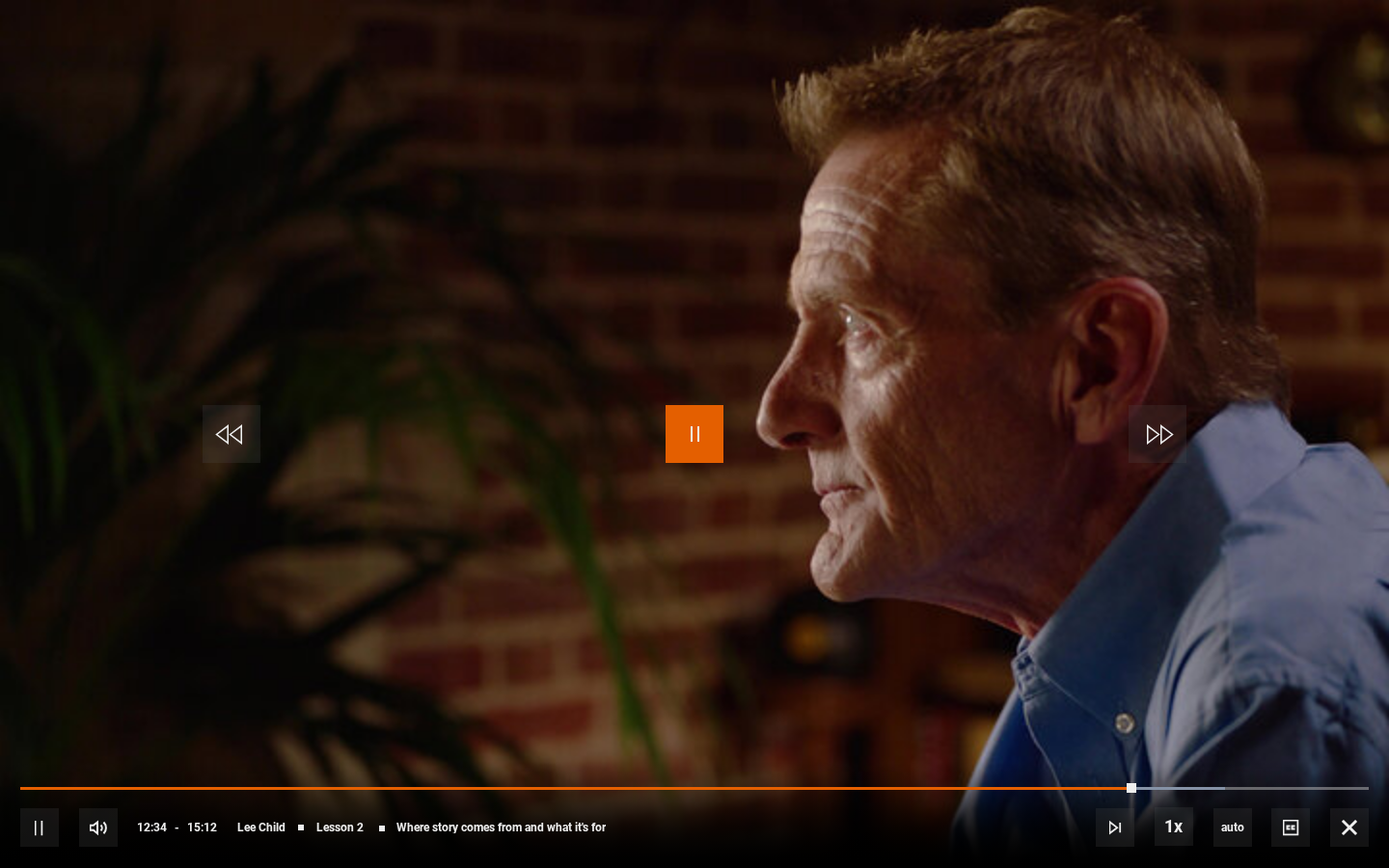 click at bounding box center [694, 434] 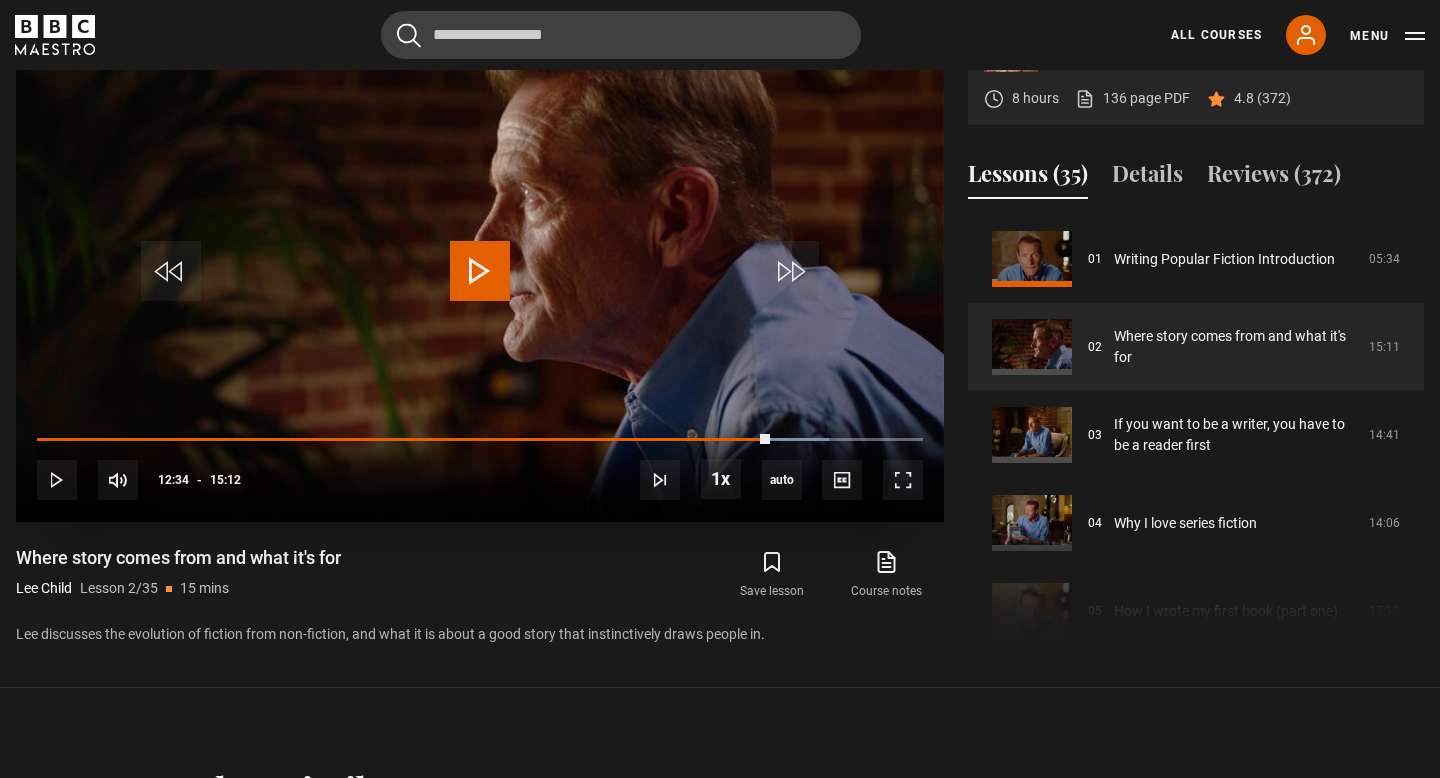 click at bounding box center (480, 271) 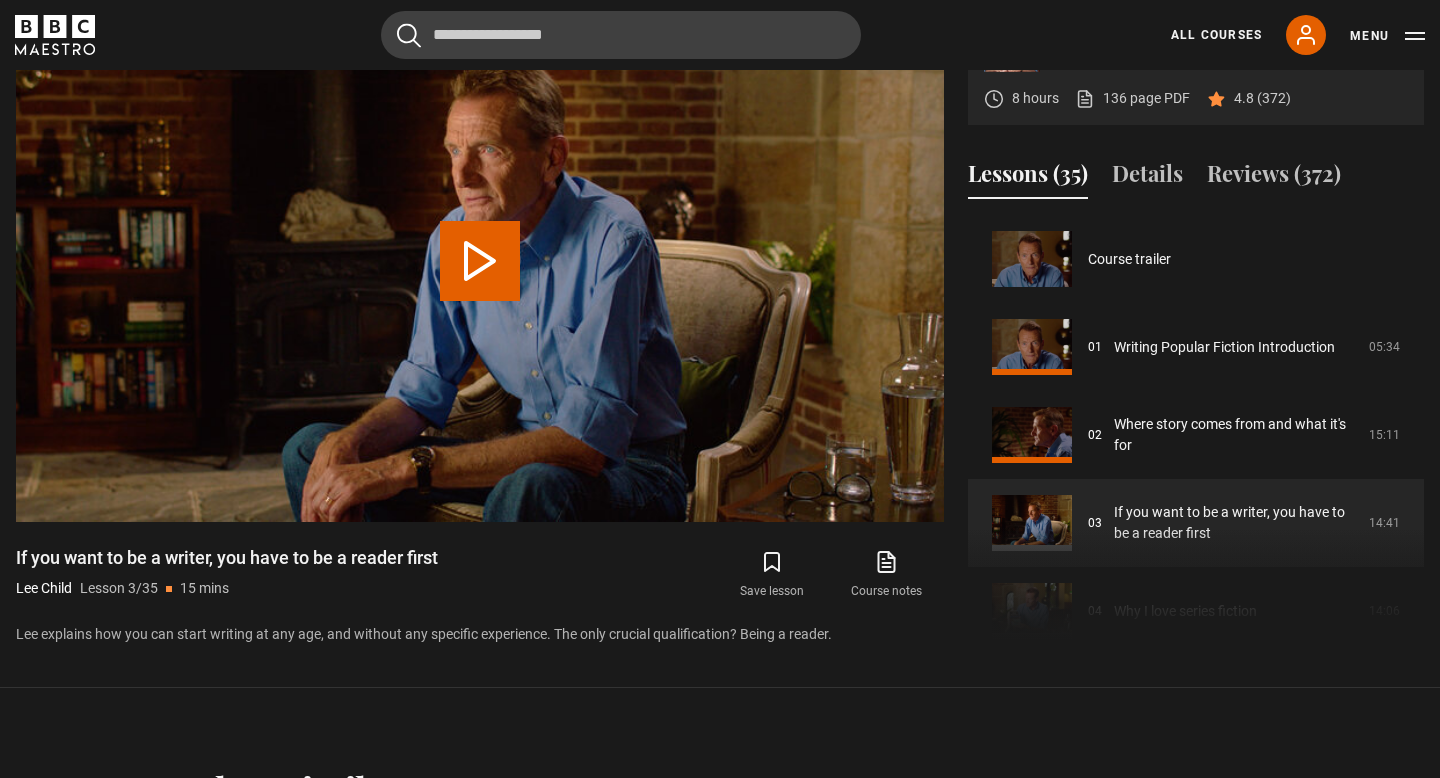 scroll, scrollTop: 804, scrollLeft: 0, axis: vertical 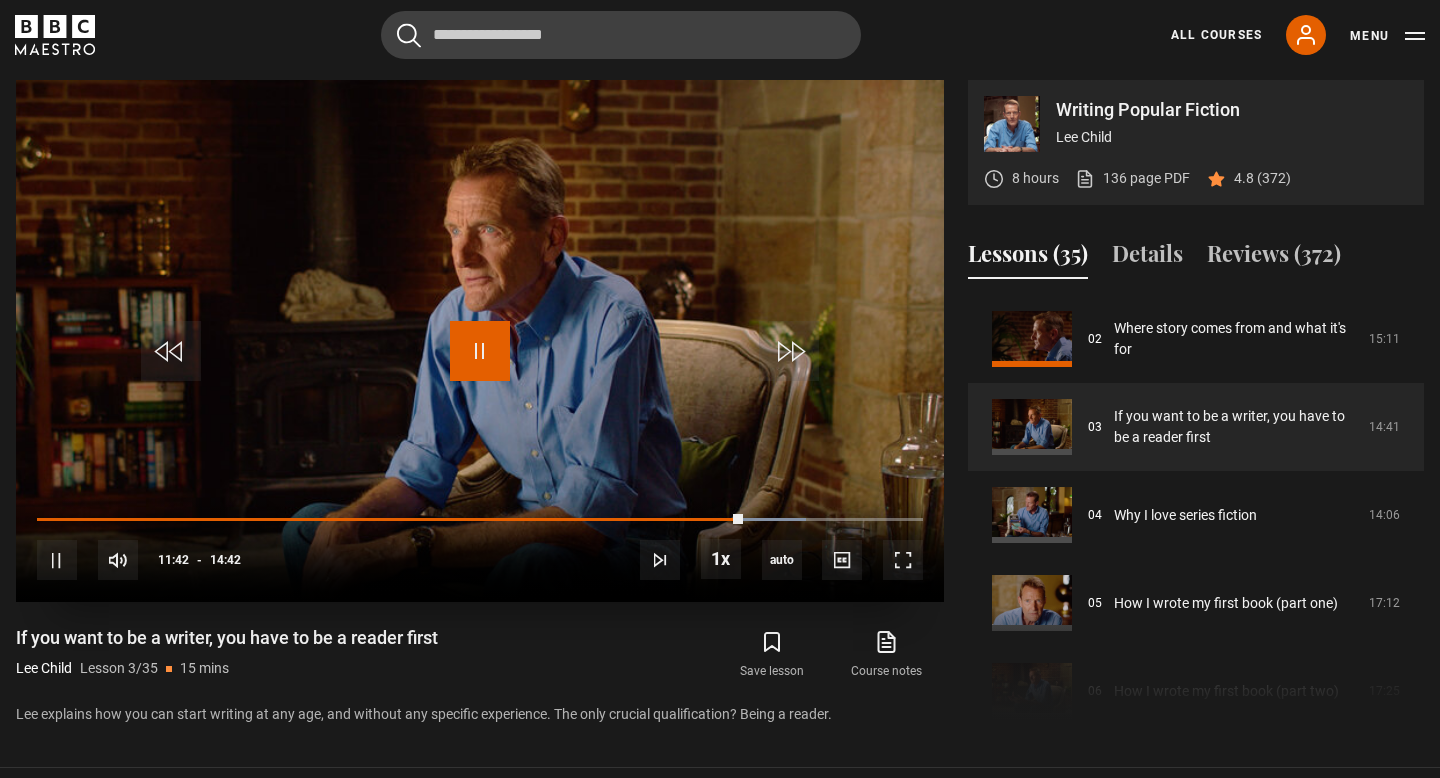 click at bounding box center [480, 351] 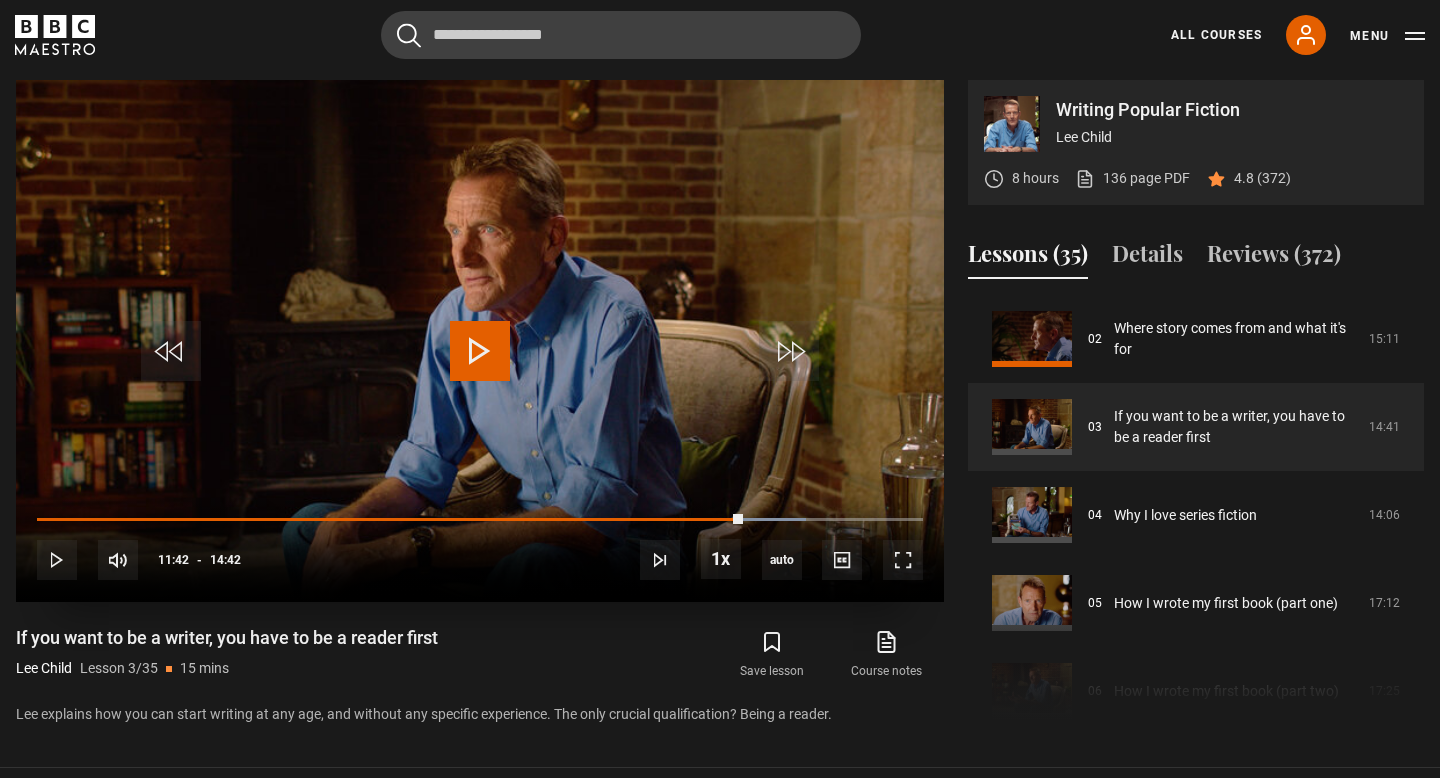 click at bounding box center (480, 351) 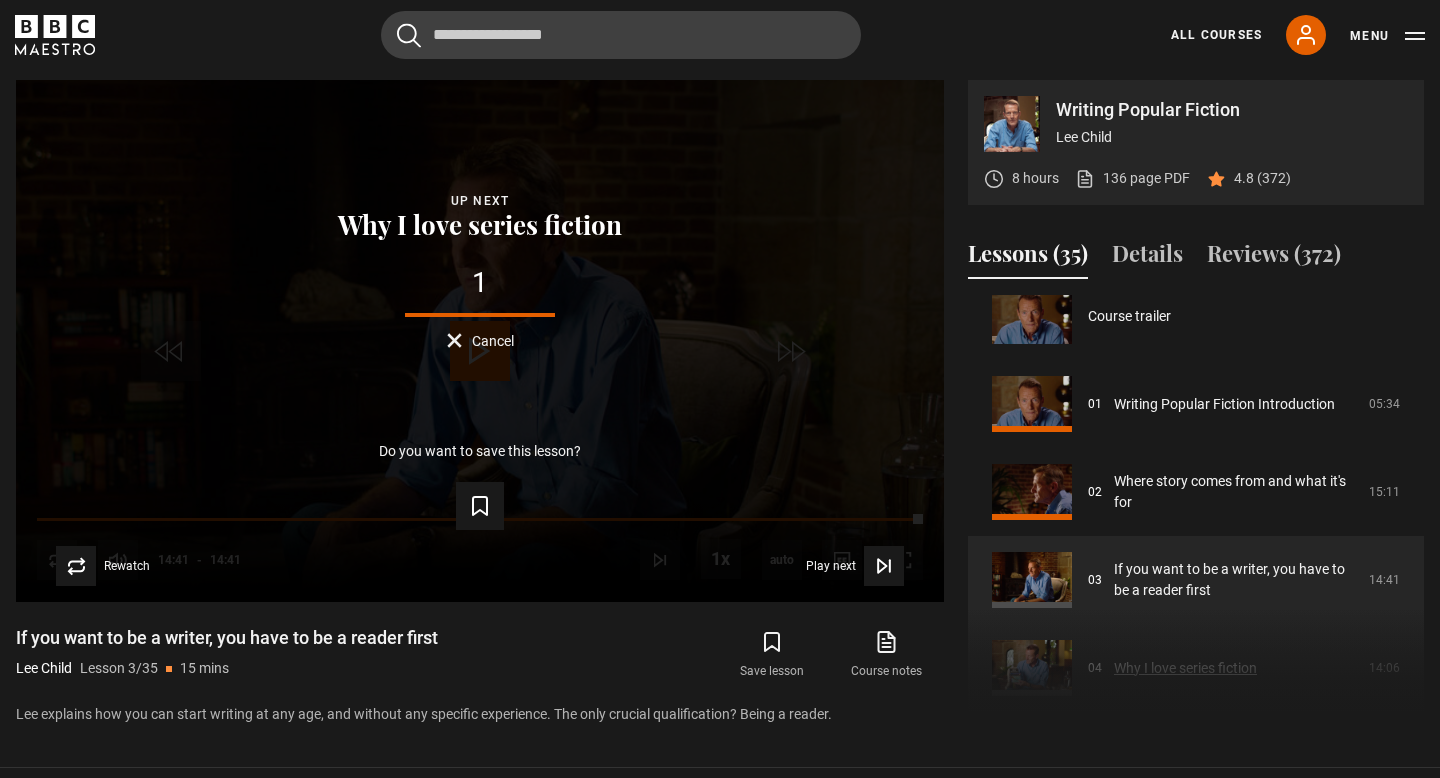 scroll, scrollTop: 0, scrollLeft: 0, axis: both 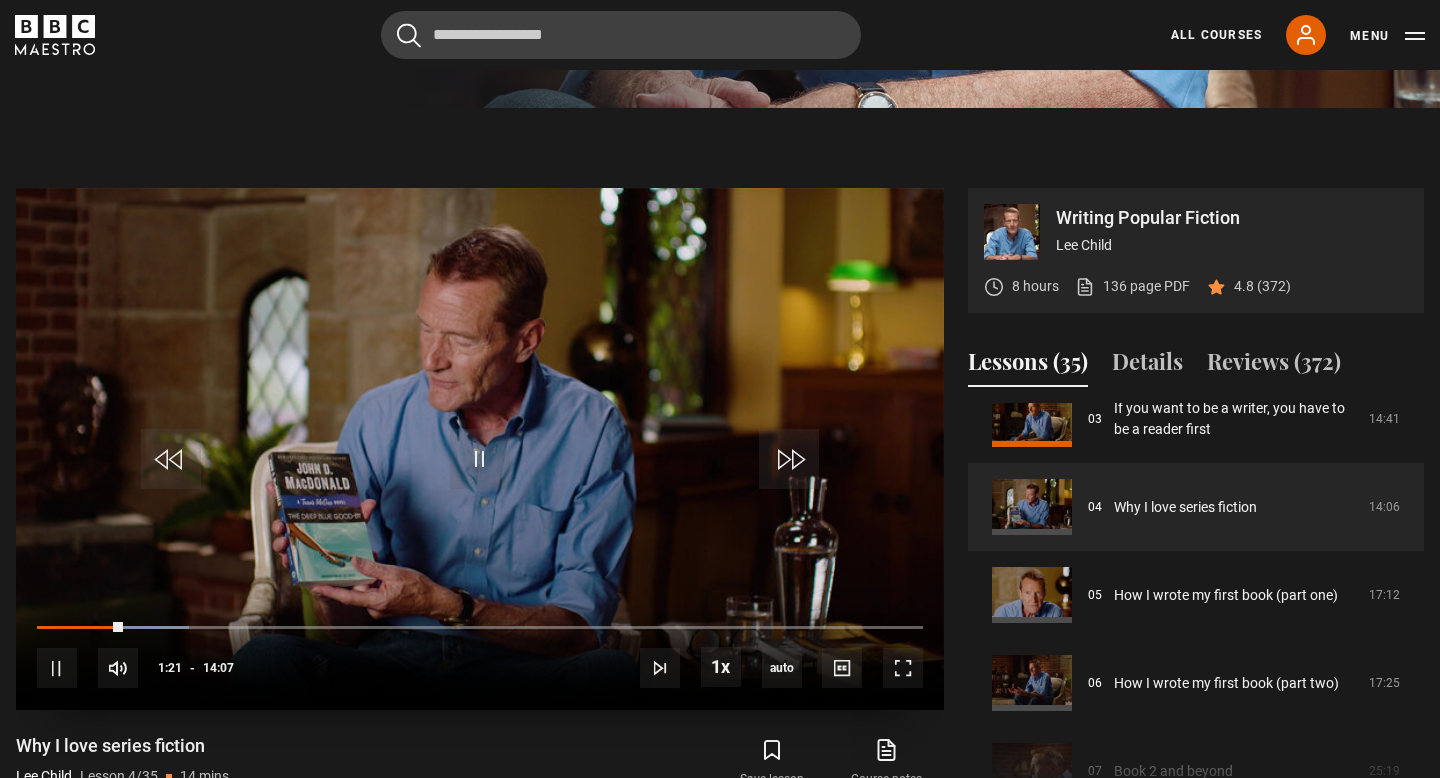drag, startPoint x: 122, startPoint y: 625, endPoint x: 96, endPoint y: 623, distance: 26.076809 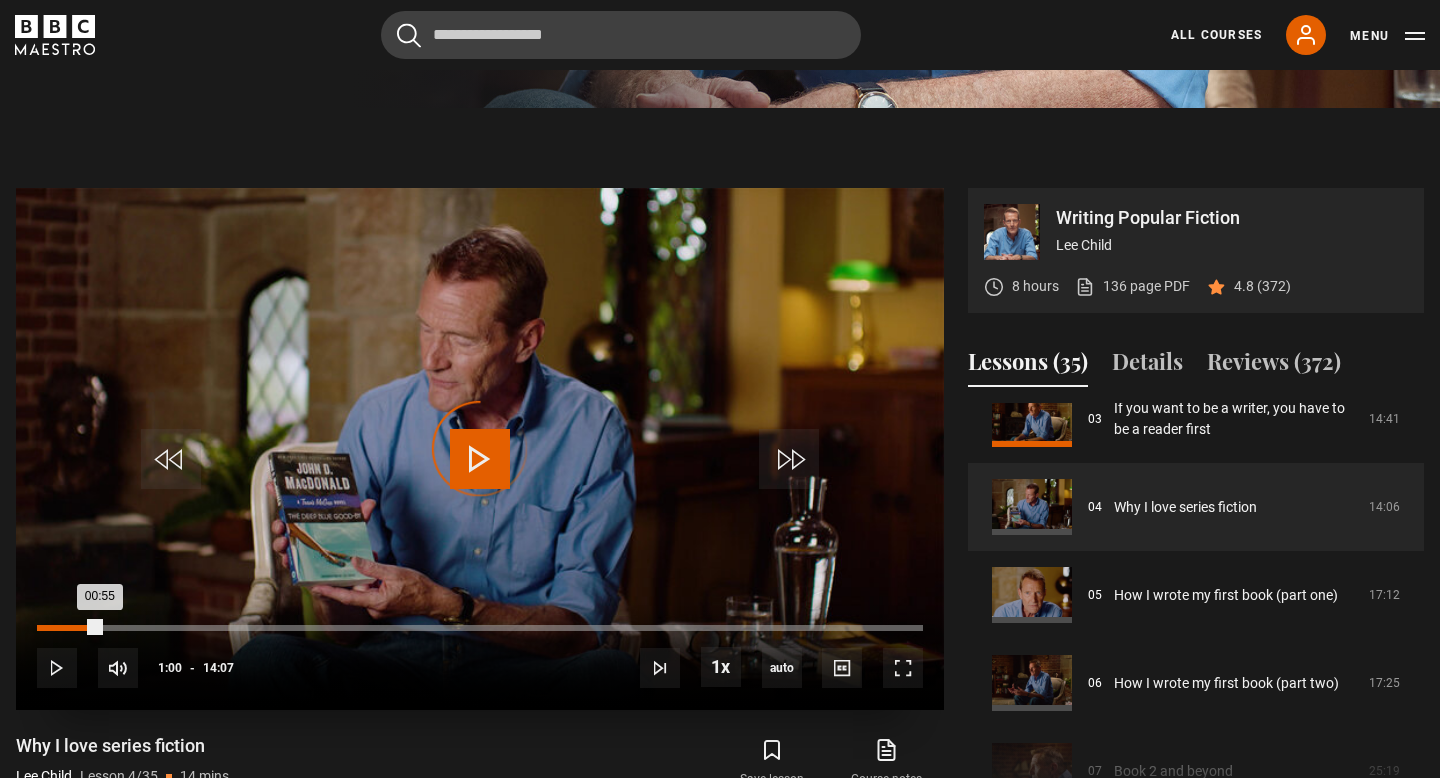 drag, startPoint x: 115, startPoint y: 630, endPoint x: 88, endPoint y: 627, distance: 27.166155 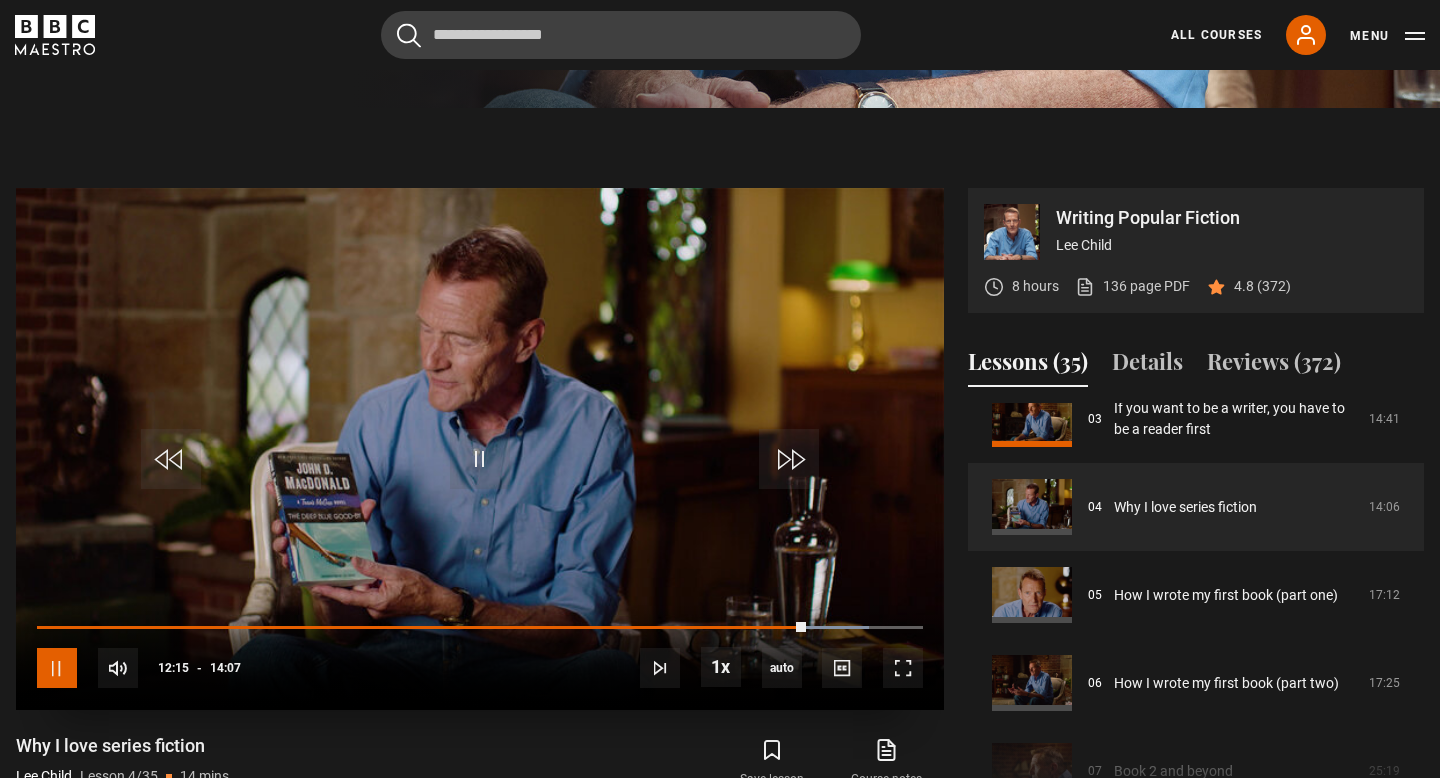 click at bounding box center [57, 668] 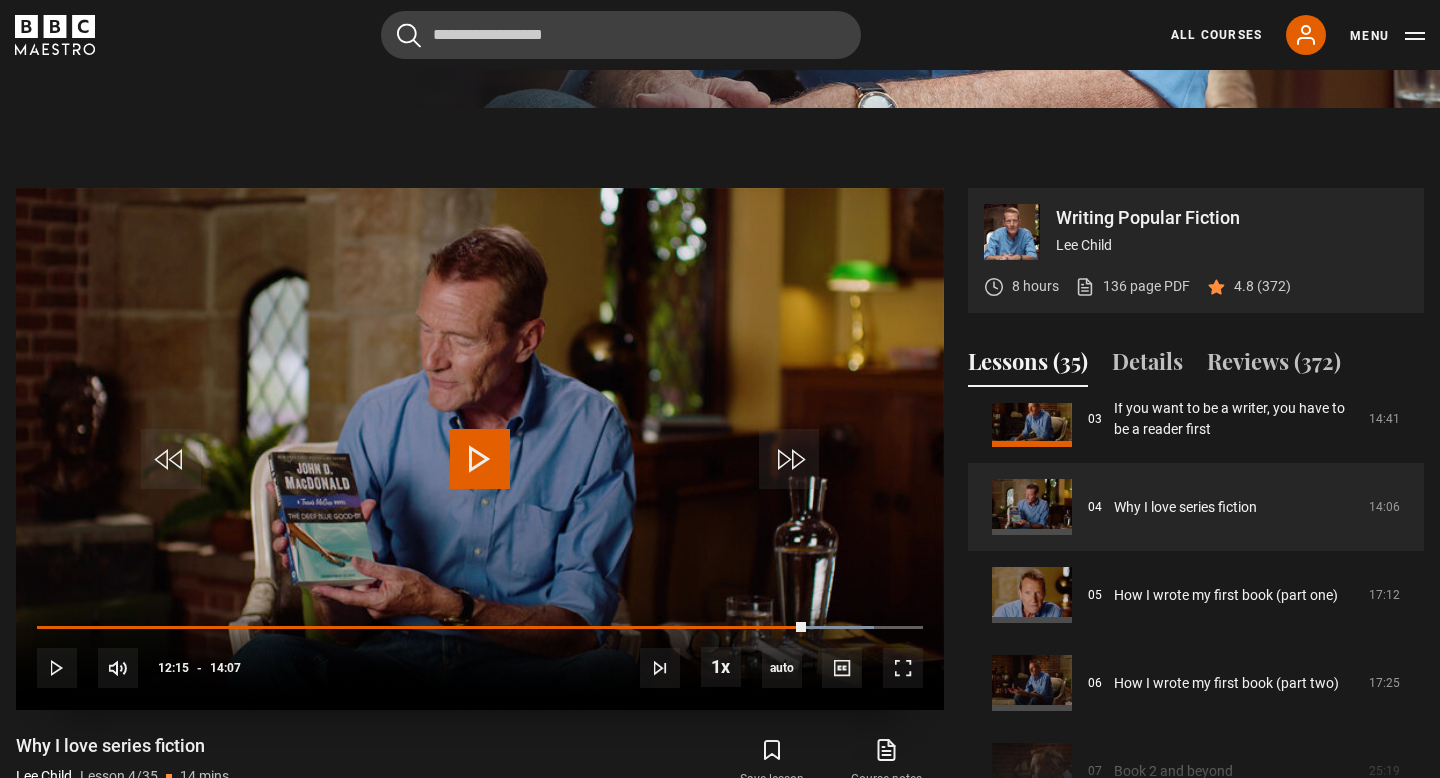 click at bounding box center (480, 459) 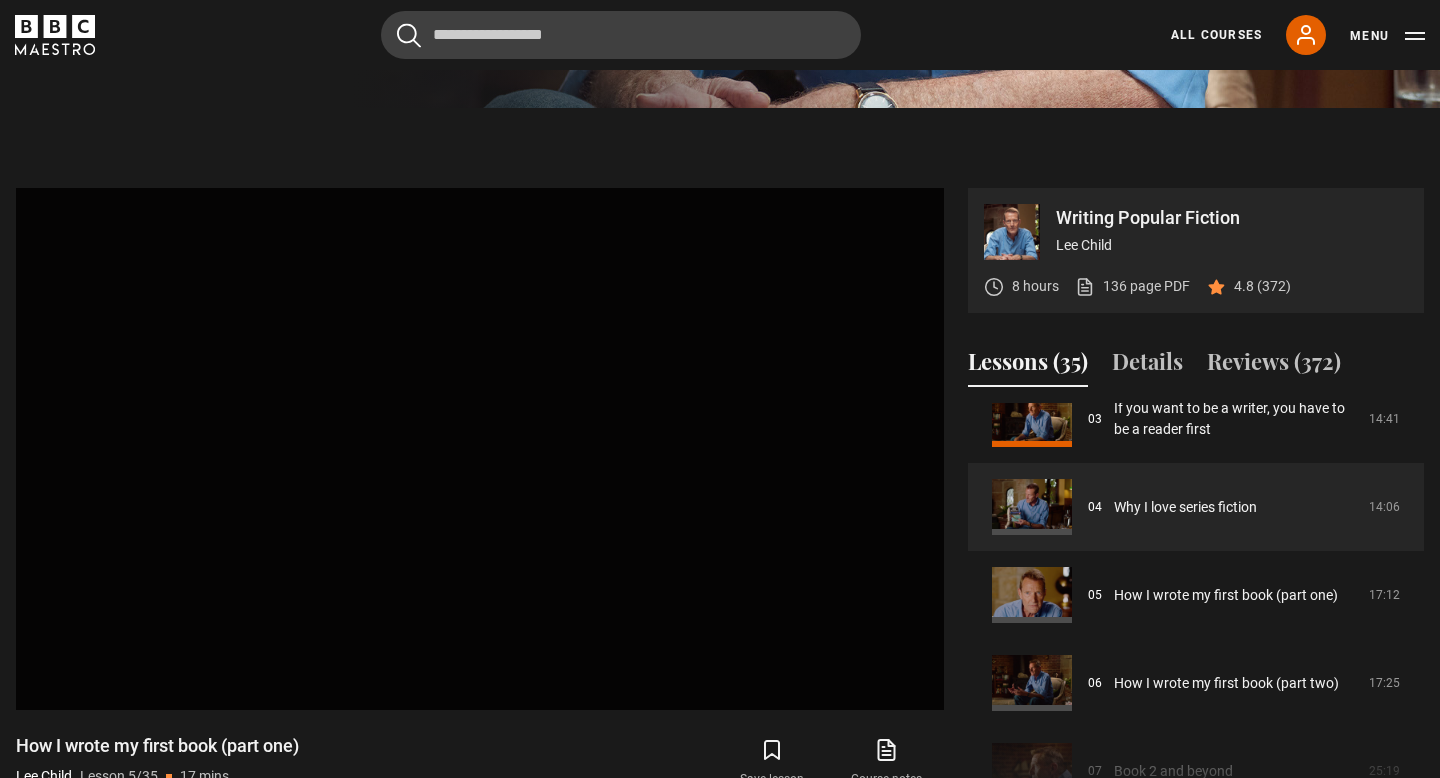 scroll, scrollTop: 804, scrollLeft: 0, axis: vertical 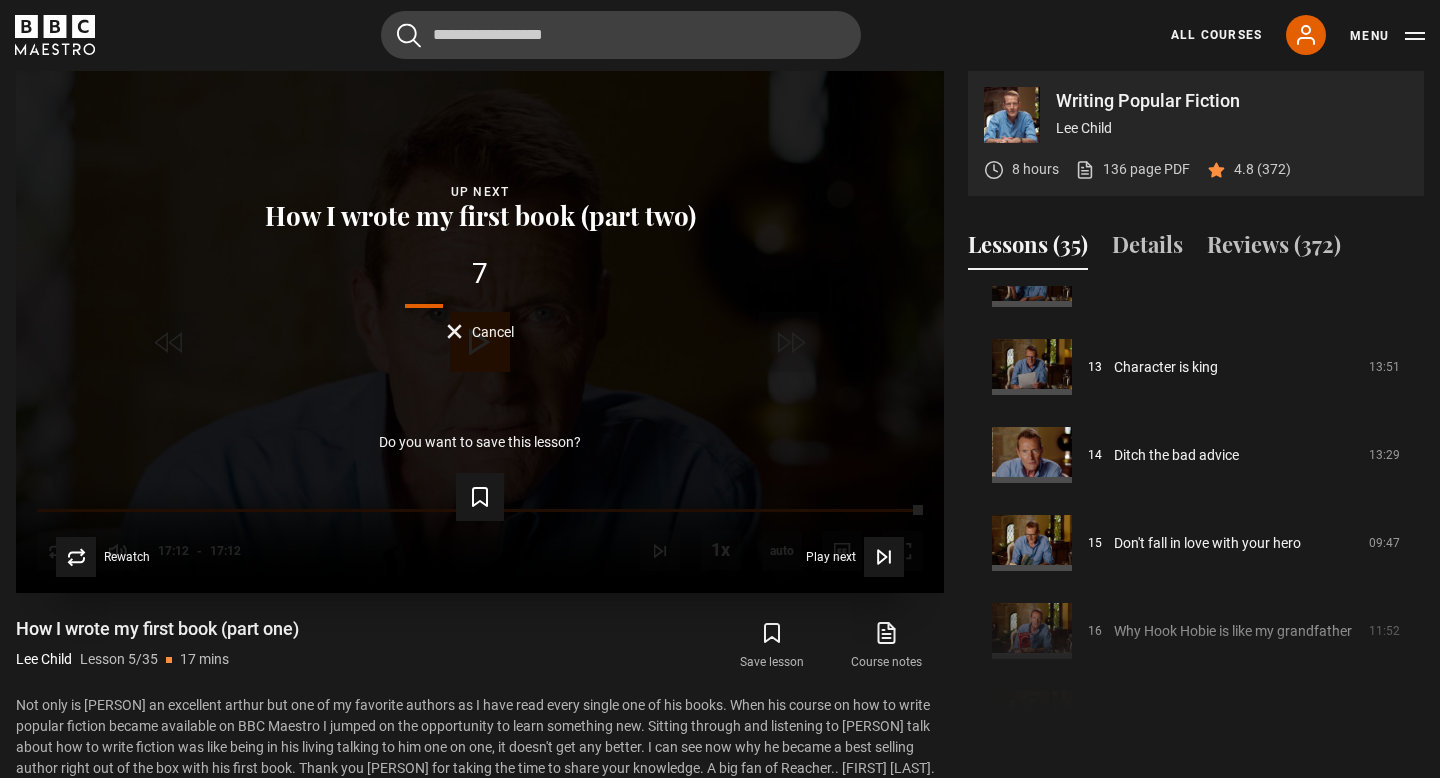 click on "Cancel" at bounding box center [480, 331] 